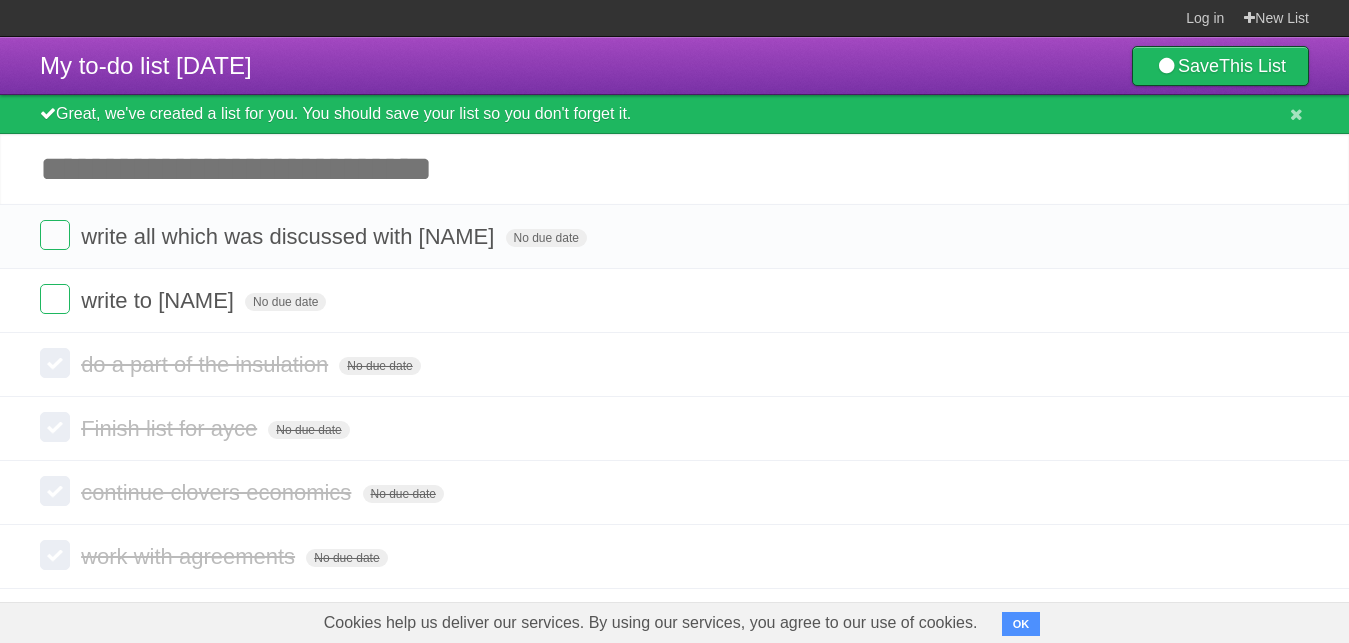 scroll, scrollTop: 0, scrollLeft: 0, axis: both 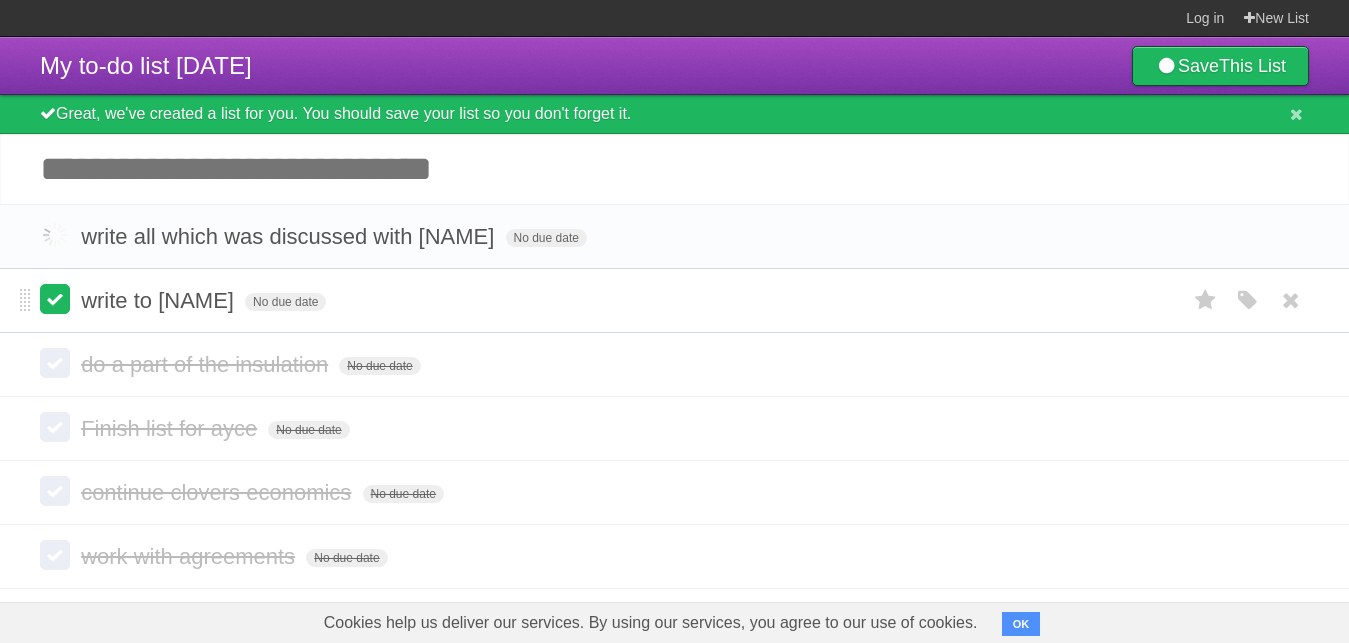 click at bounding box center [55, 299] 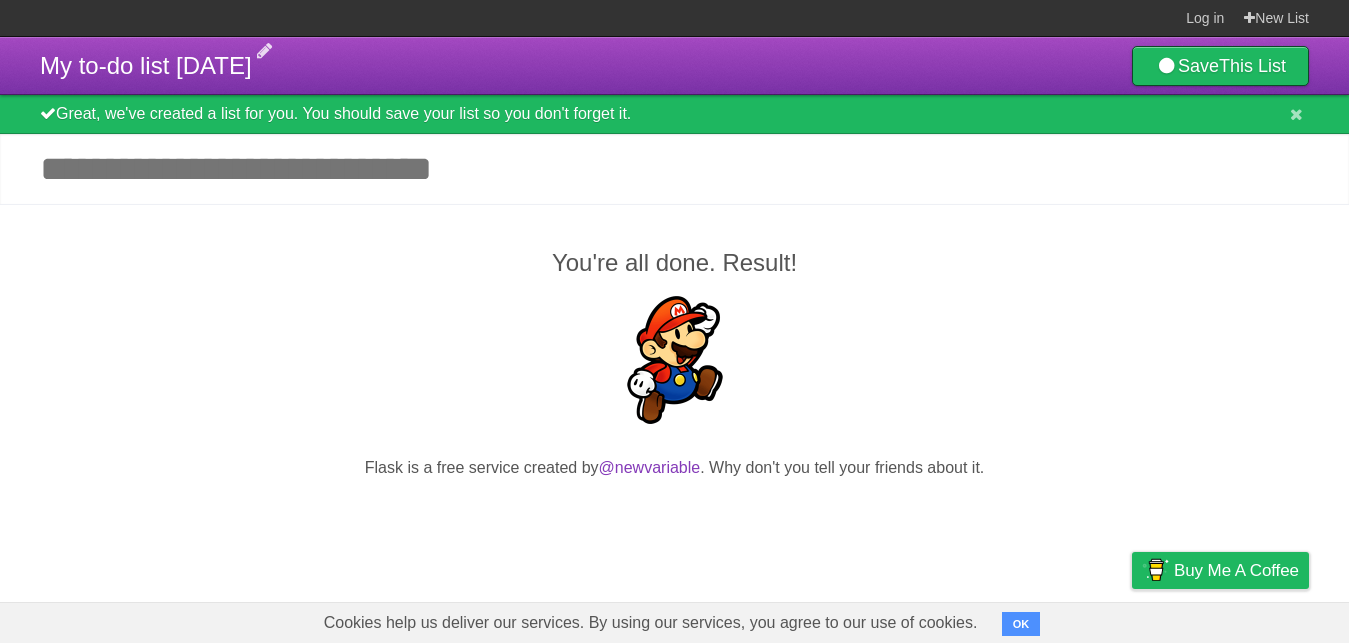 click on "My to-do list [DATE]" at bounding box center [146, 65] 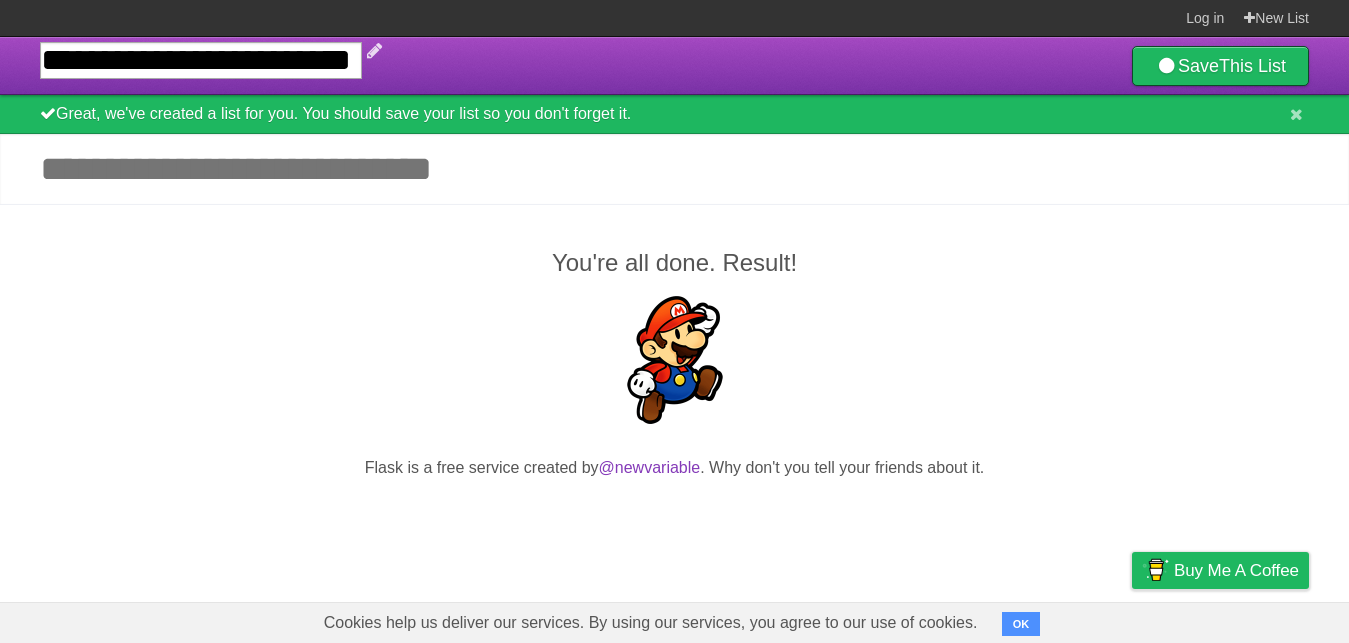 click on "**********" at bounding box center [201, 60] 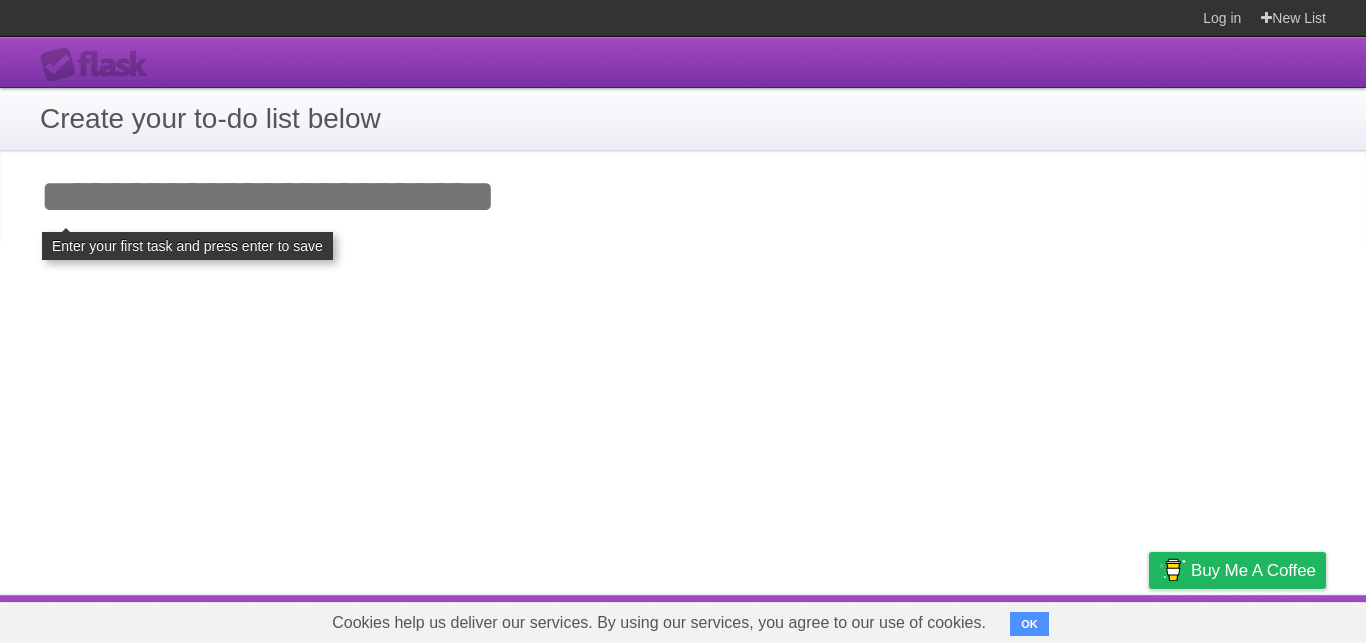 scroll, scrollTop: 0, scrollLeft: 0, axis: both 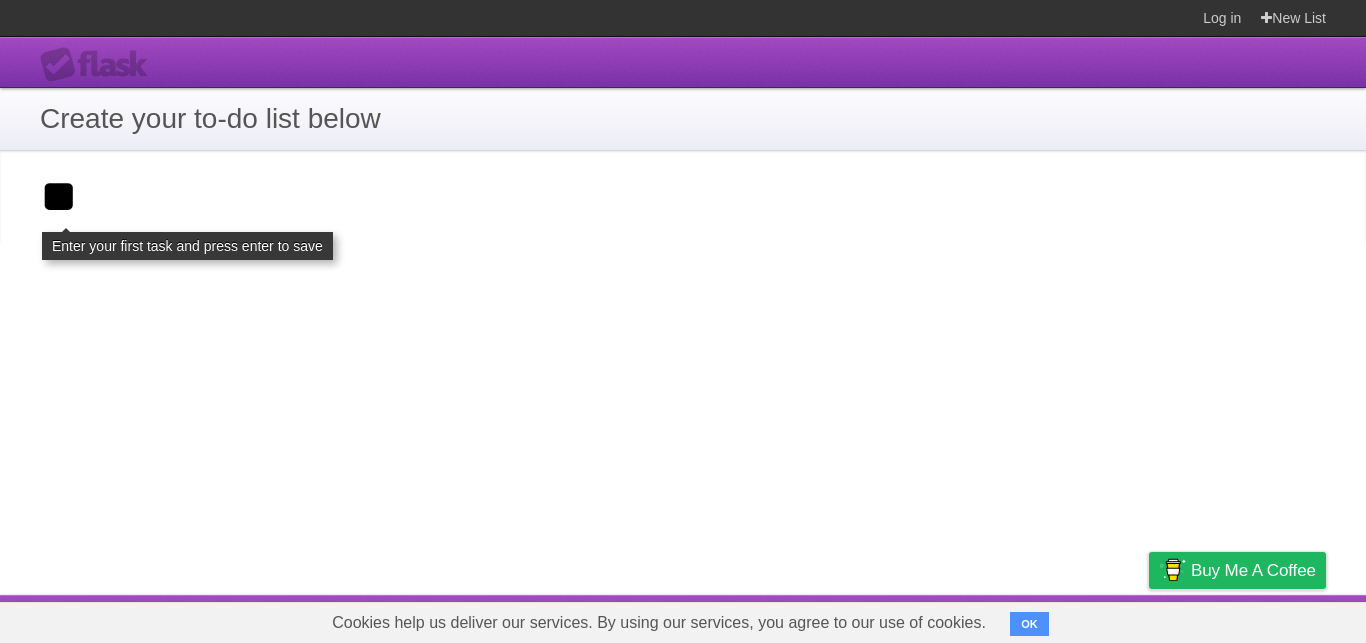 type on "*" 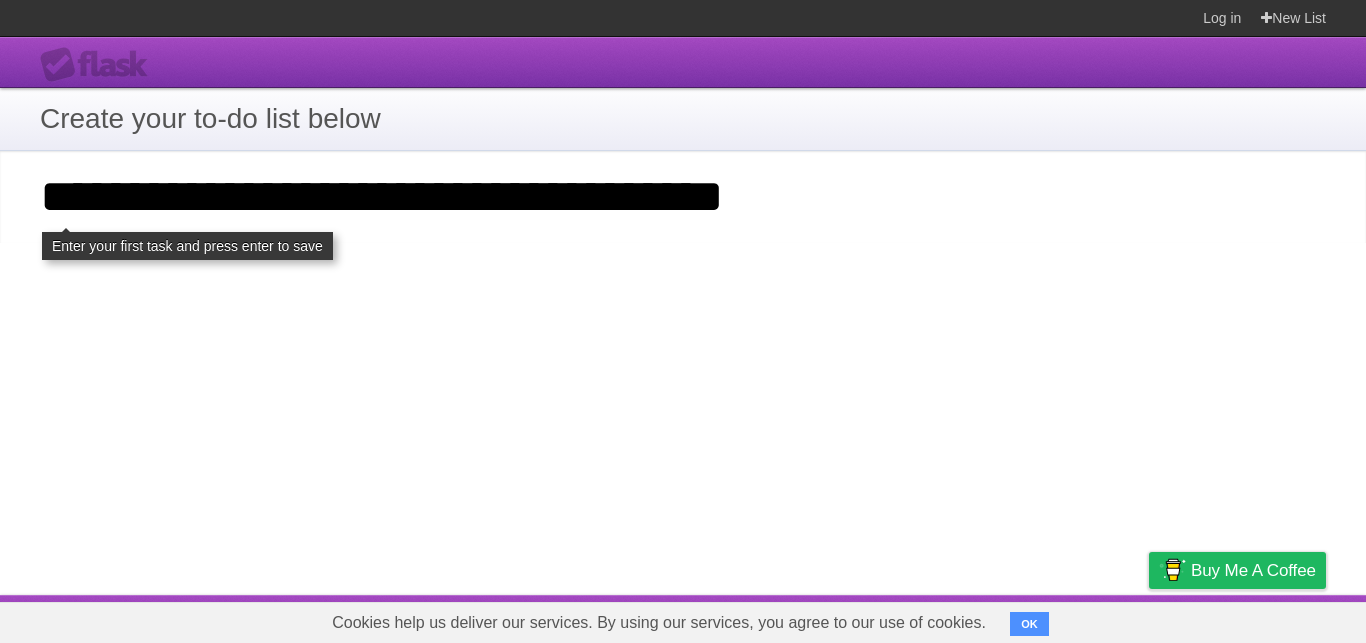 type on "**********" 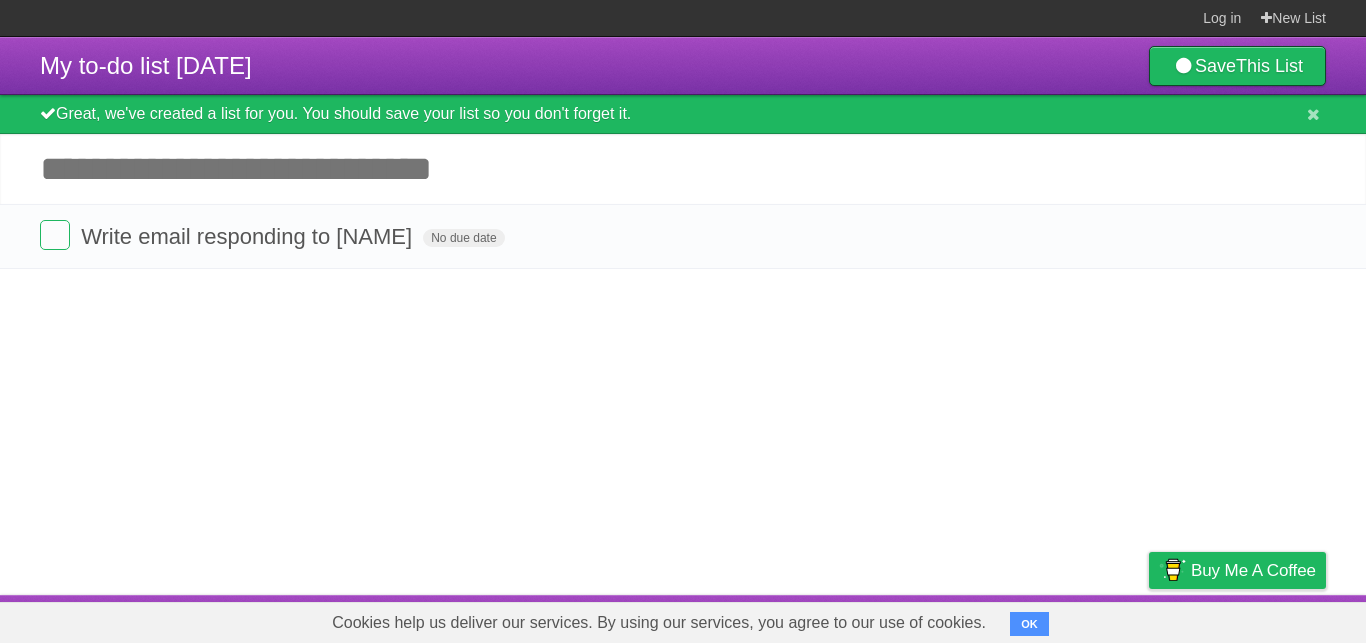scroll, scrollTop: 0, scrollLeft: 0, axis: both 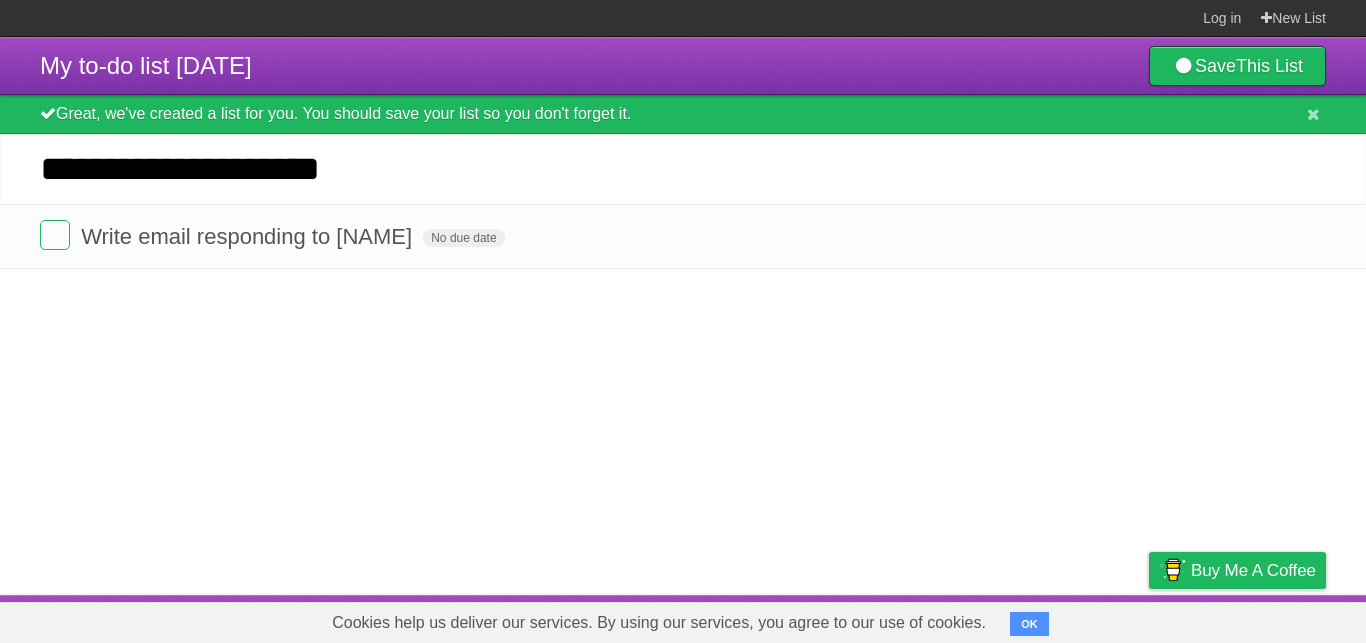 type on "**********" 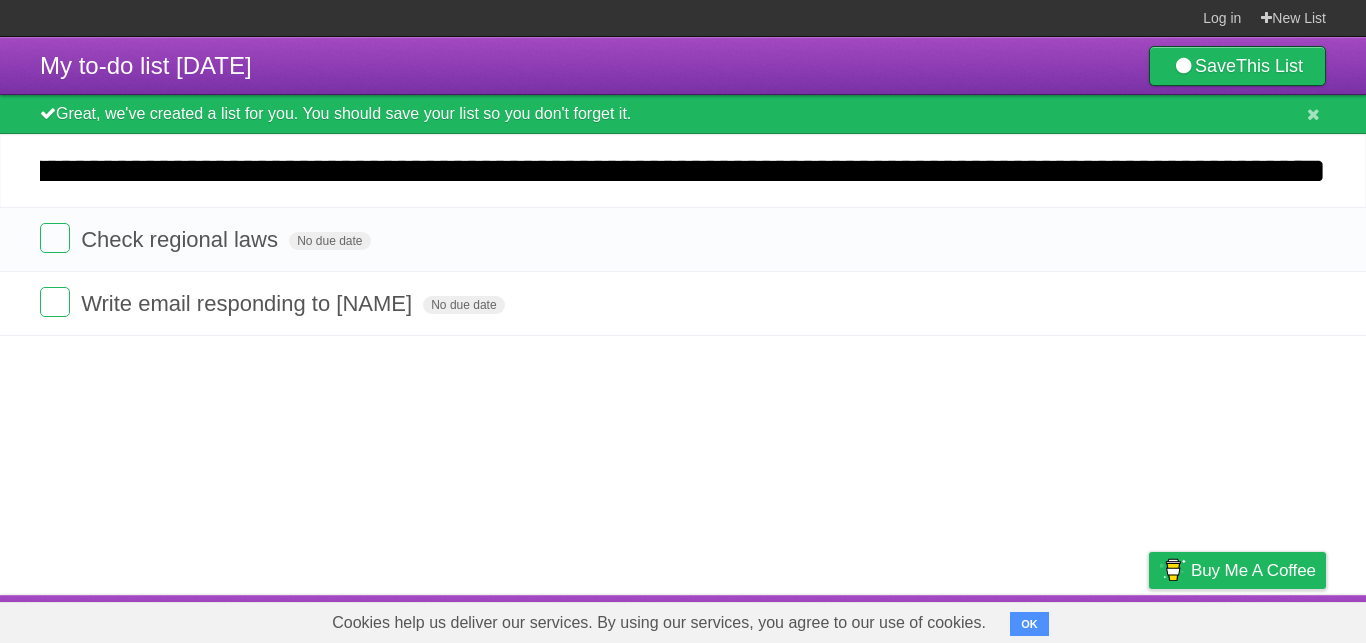 scroll, scrollTop: 0, scrollLeft: 11042, axis: horizontal 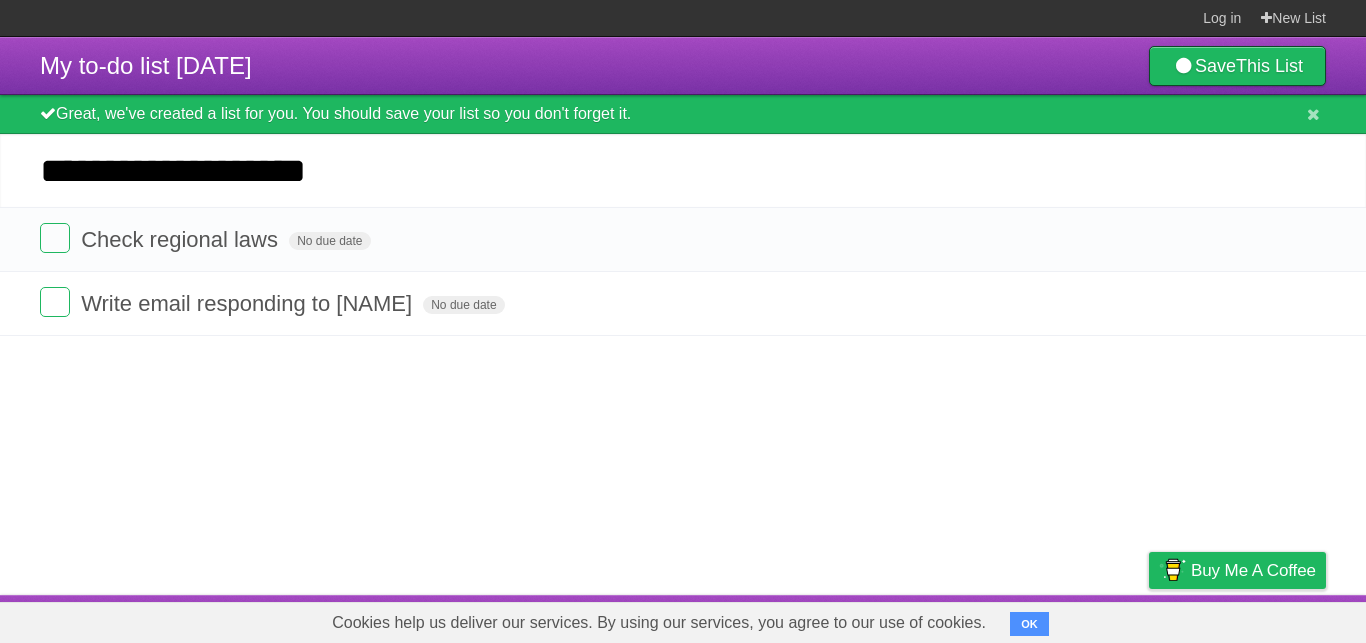 type on "**********" 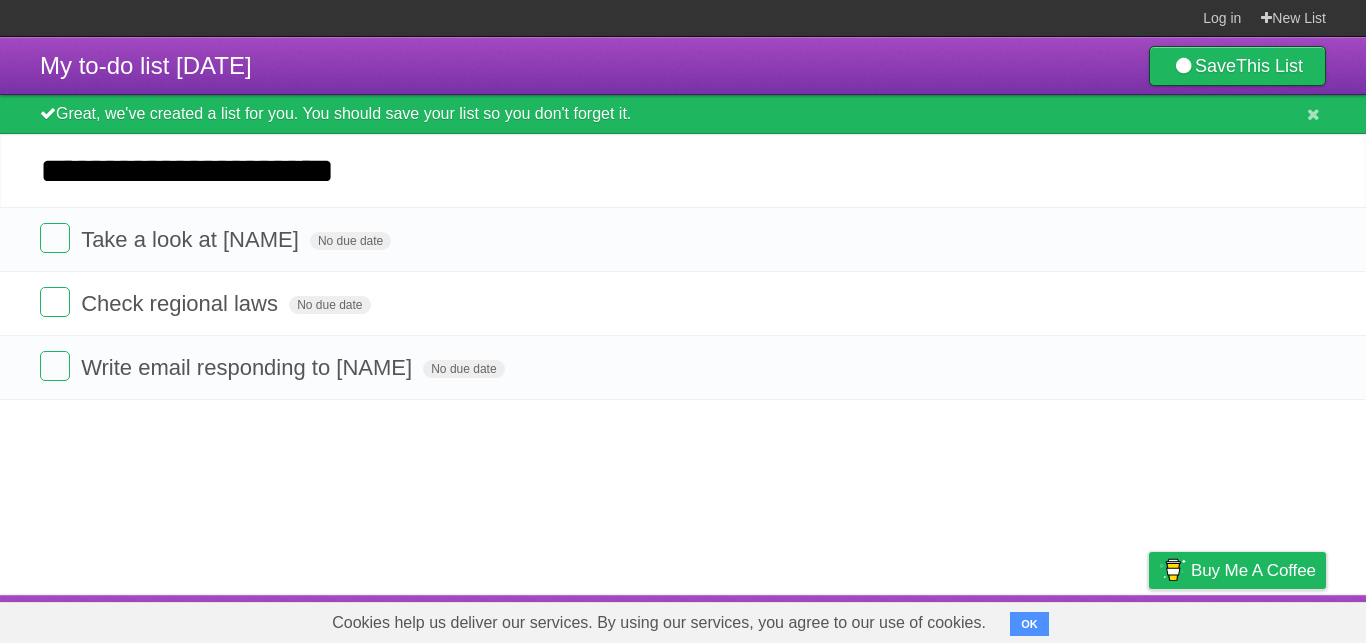 type on "**********" 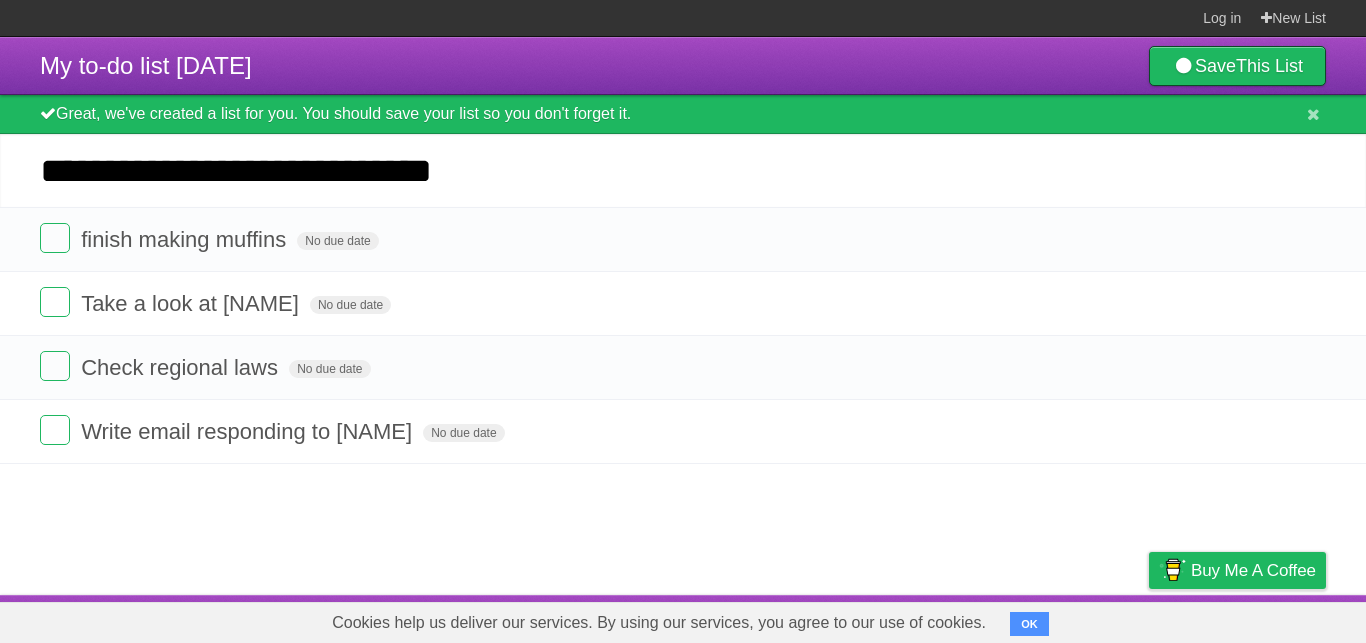 type on "**********" 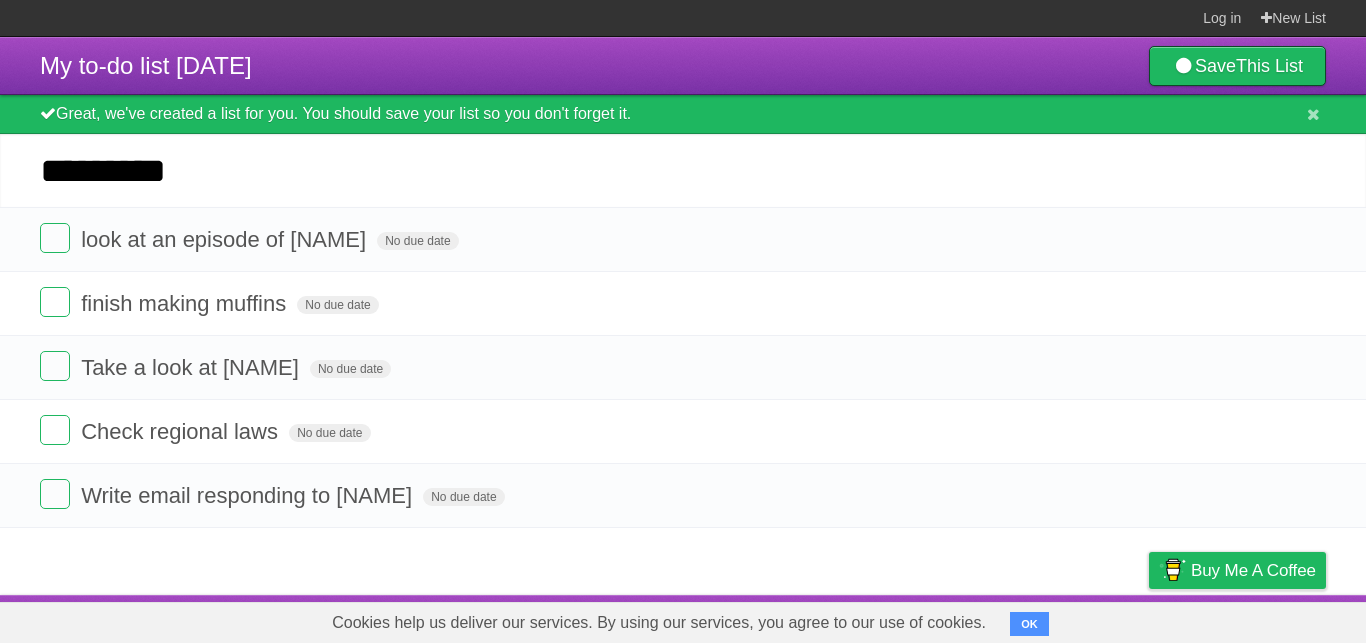 type on "*********" 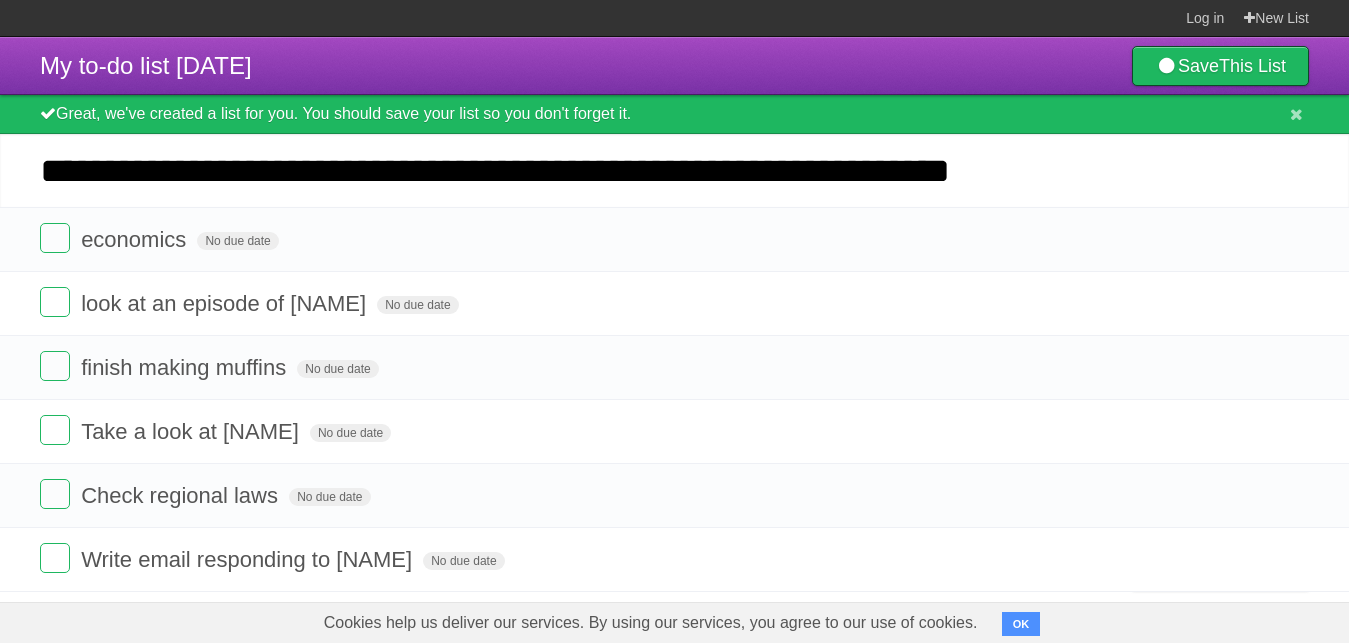 type on "**********" 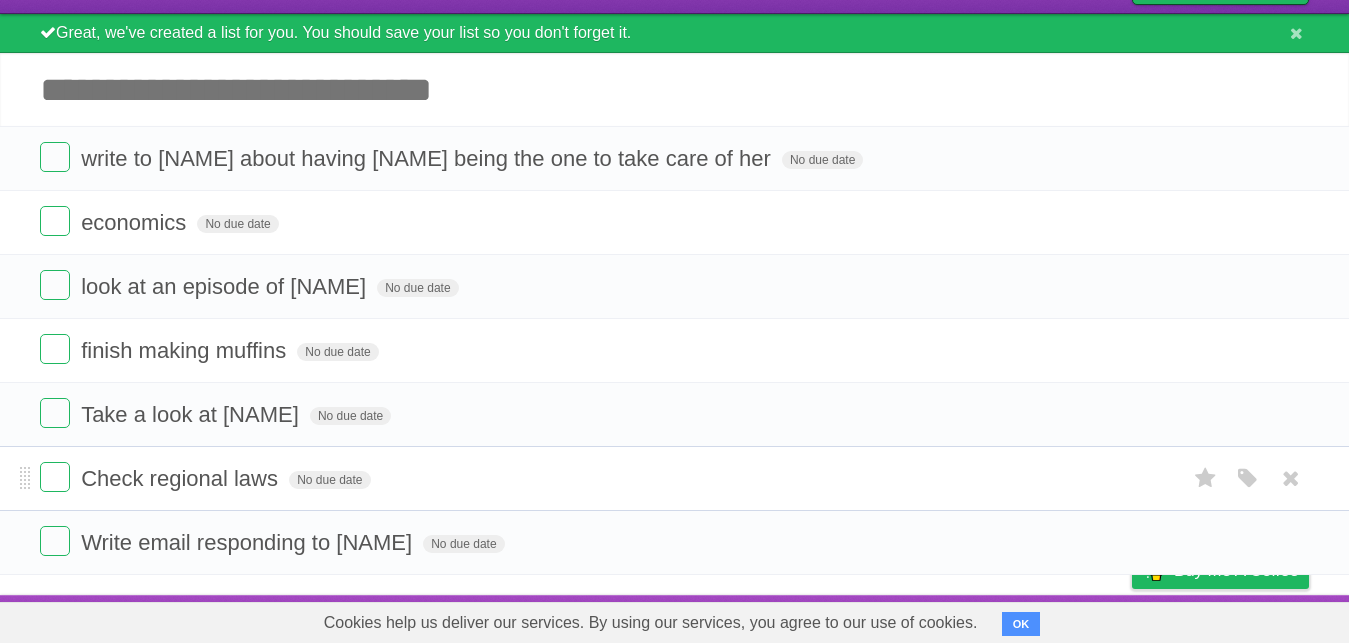 scroll, scrollTop: 0, scrollLeft: 0, axis: both 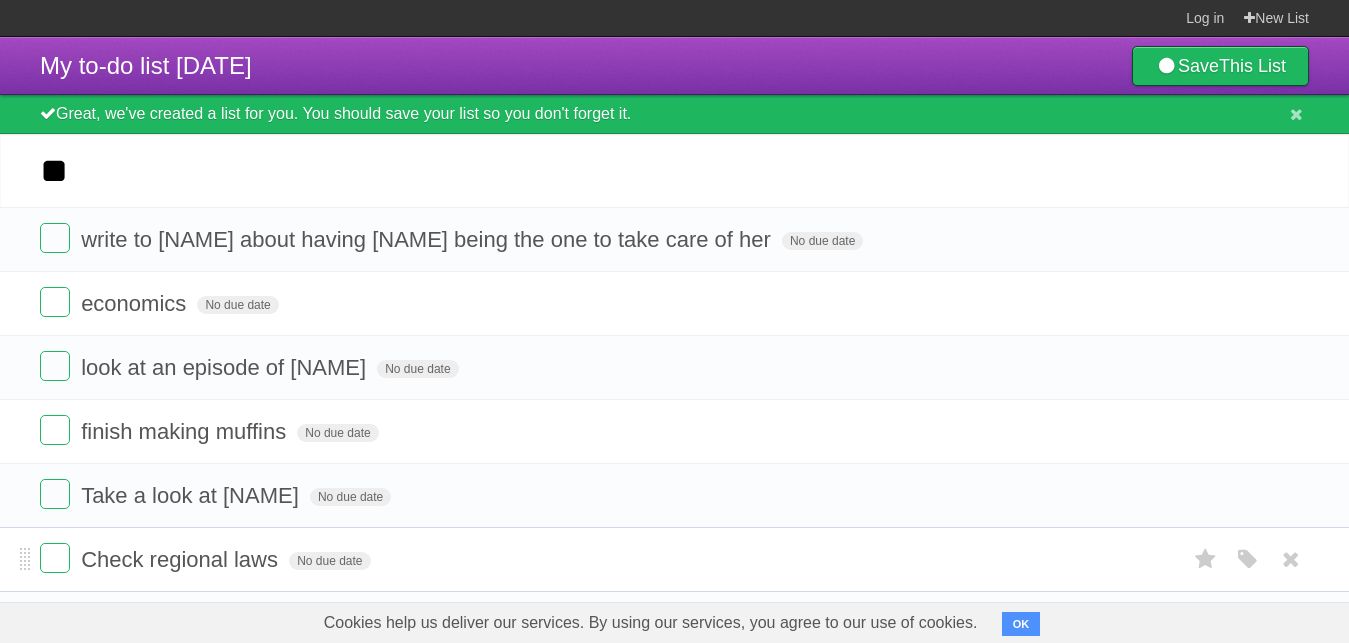type on "*" 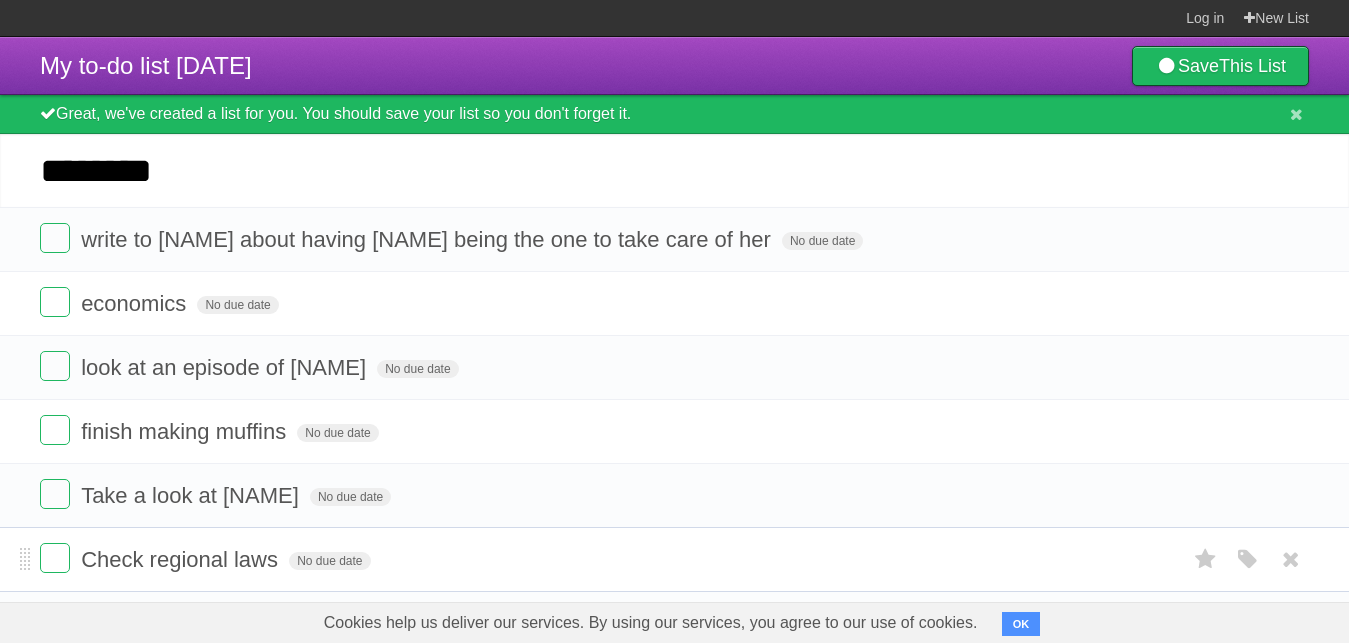 type on "********" 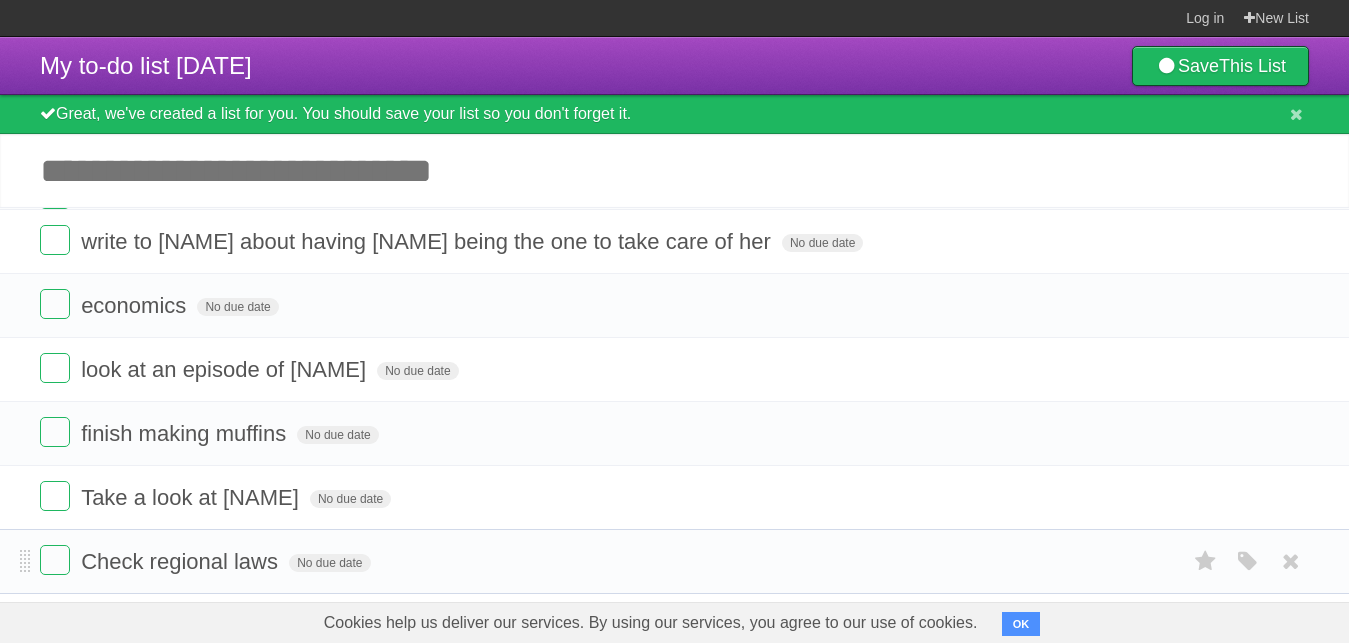 click on "*********" at bounding box center (0, 0) 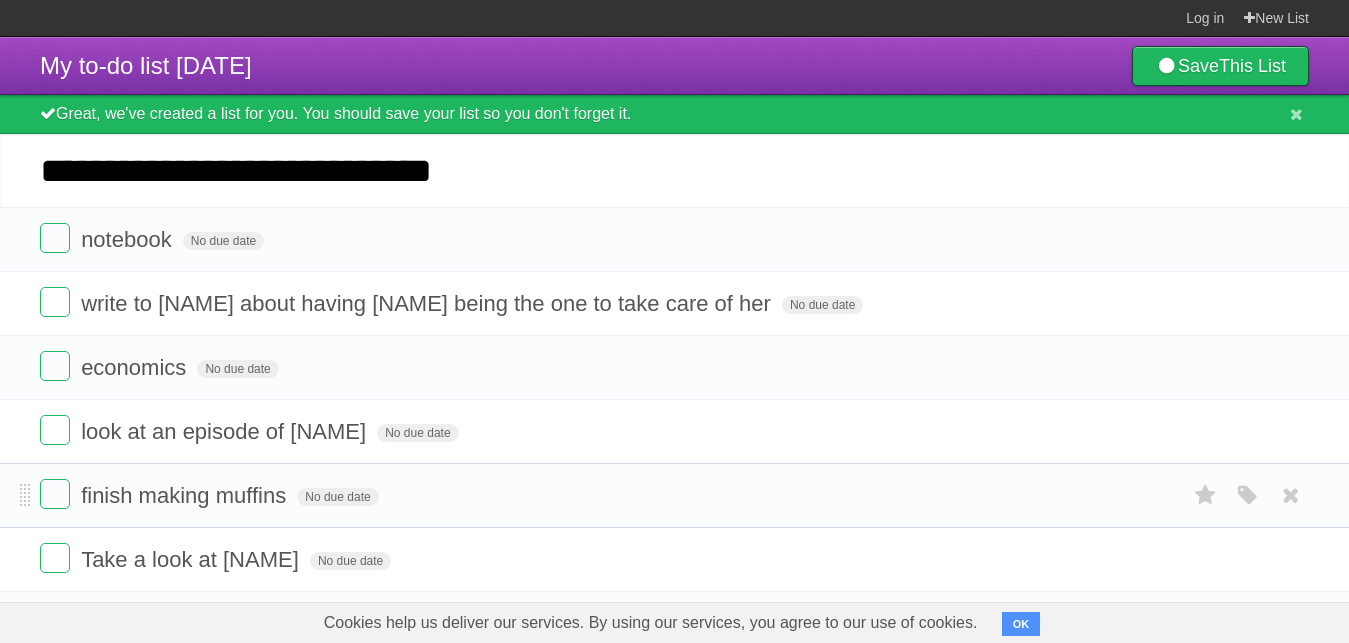 type on "**********" 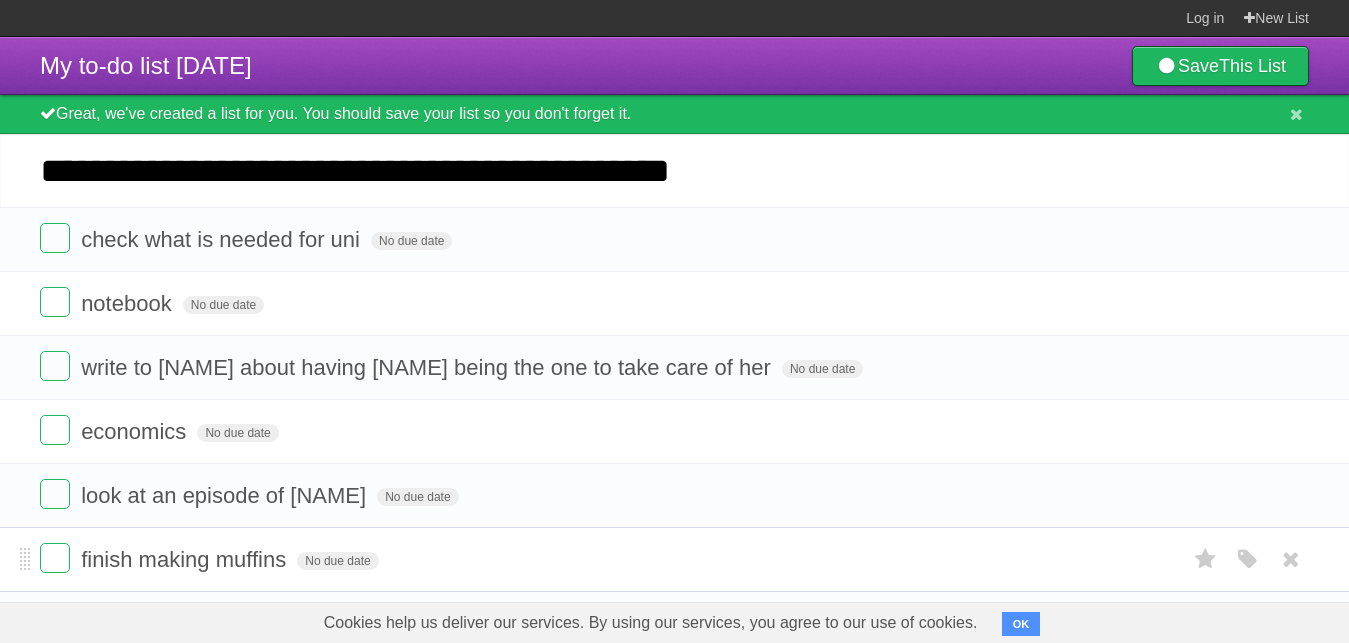 type on "**********" 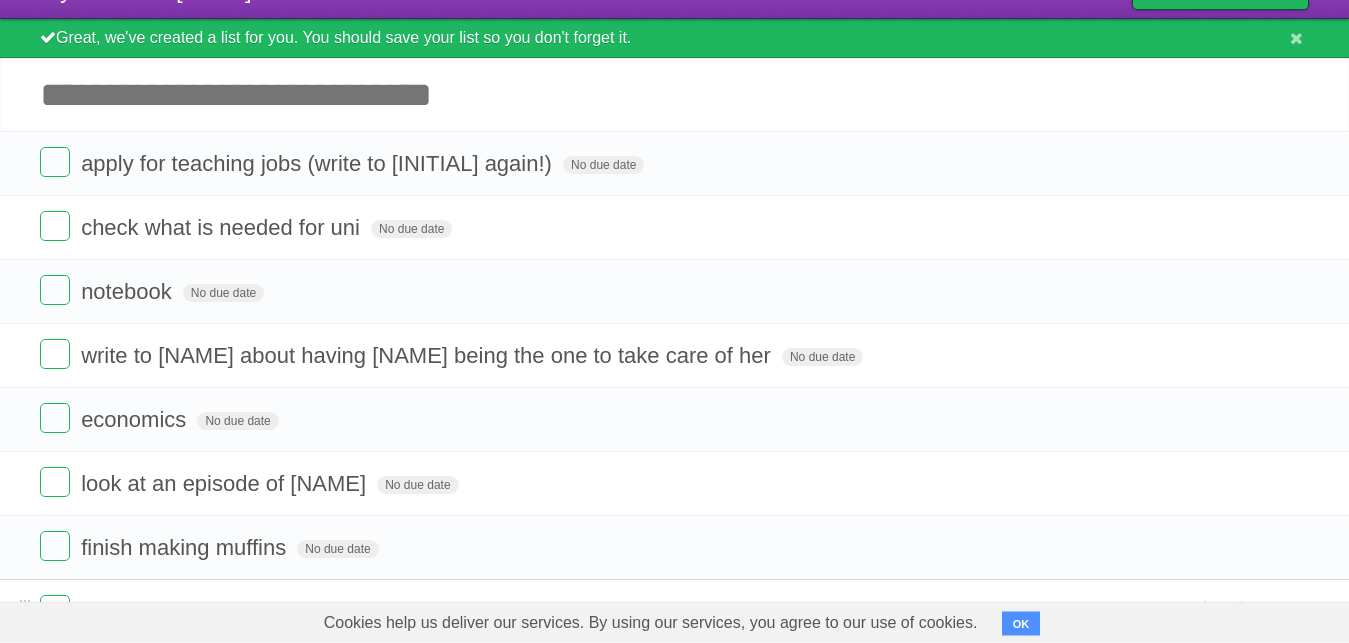 scroll, scrollTop: 74, scrollLeft: 0, axis: vertical 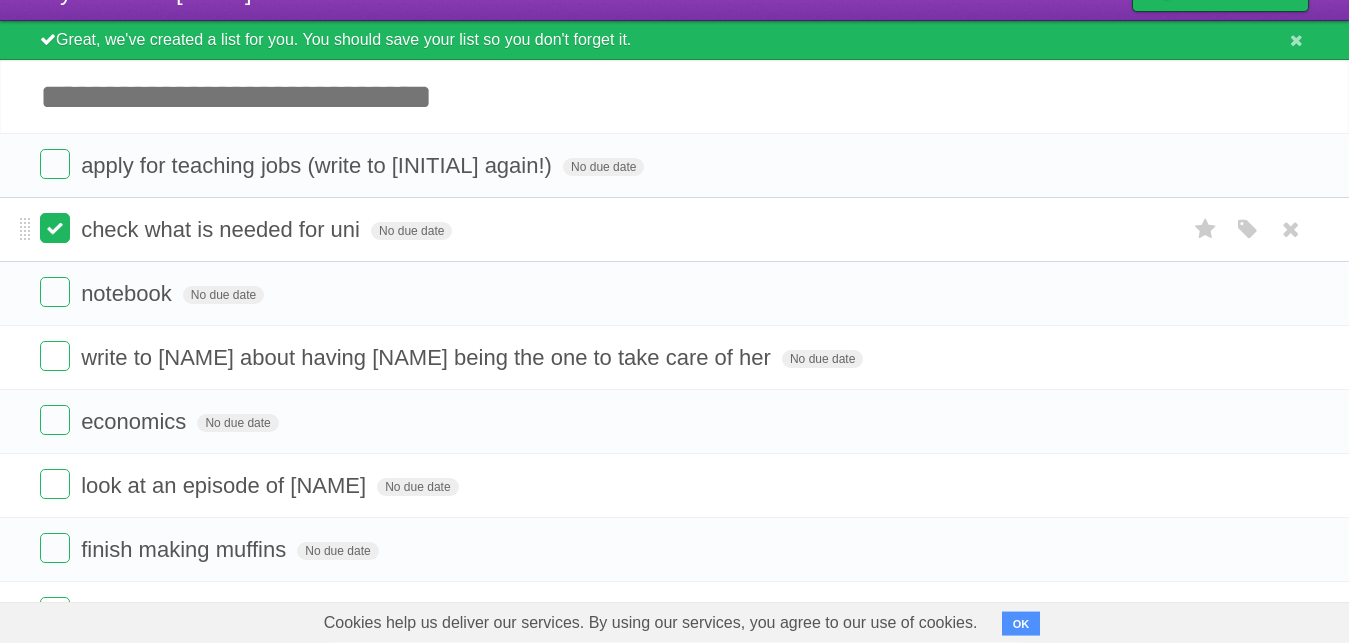 click at bounding box center (55, 228) 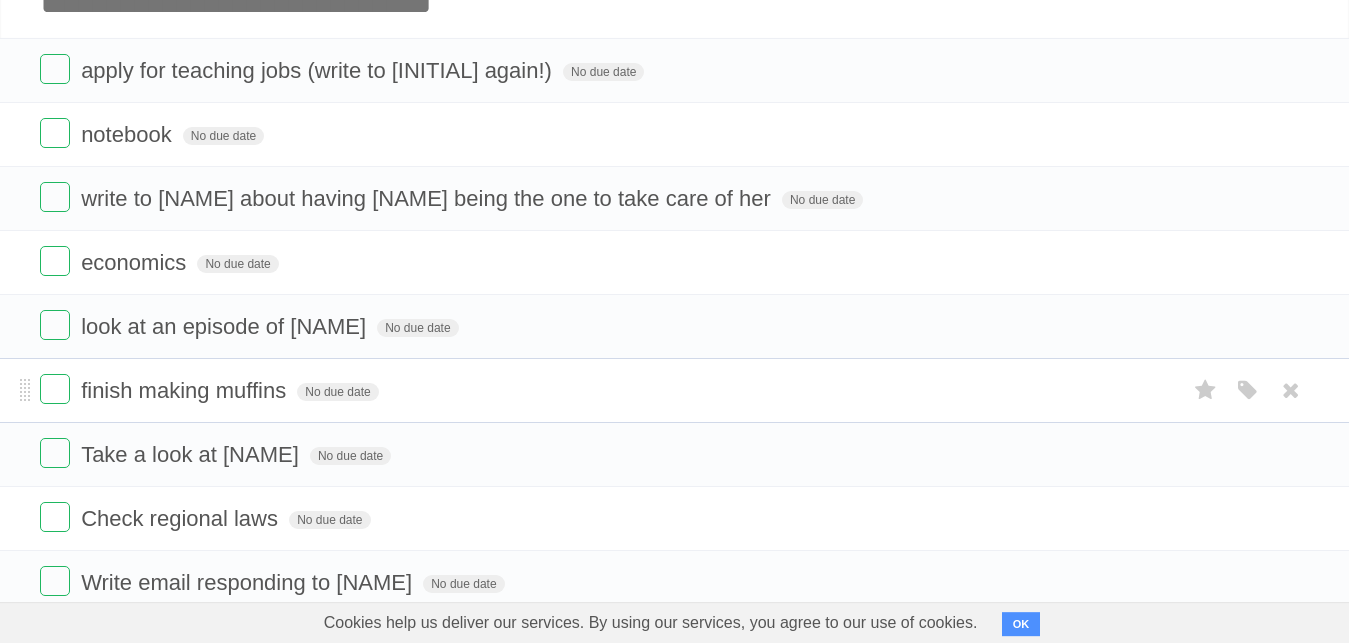 scroll, scrollTop: 152, scrollLeft: 0, axis: vertical 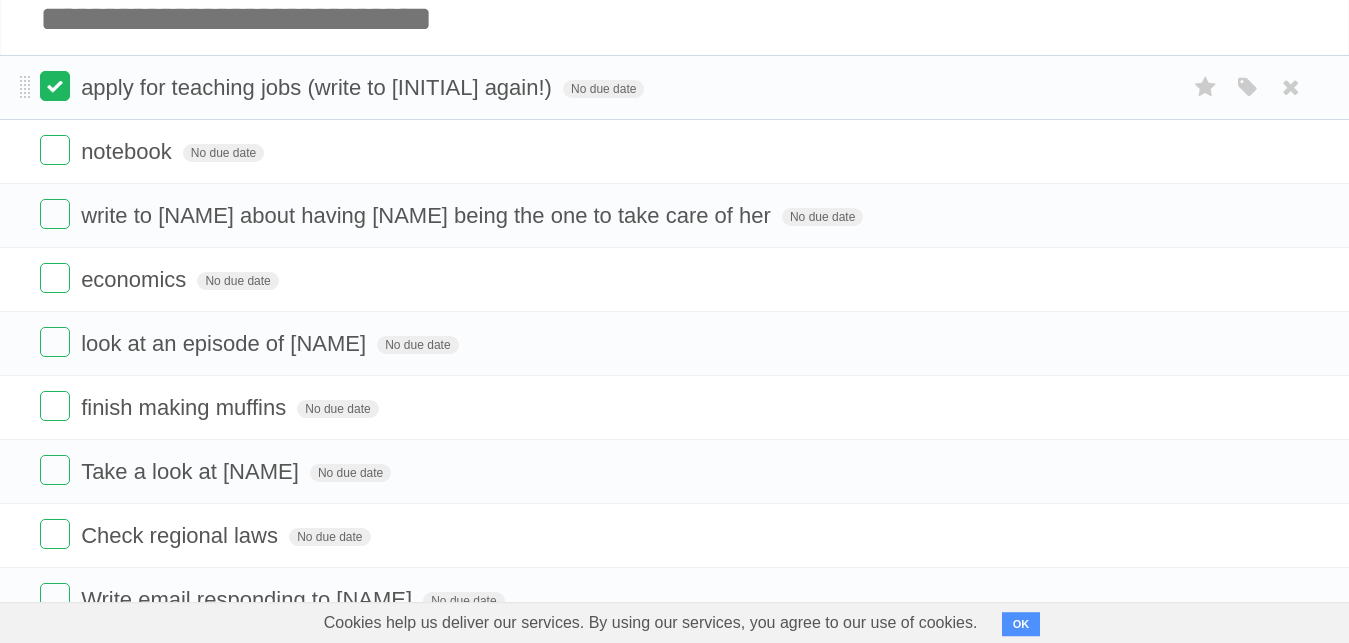click at bounding box center (55, 86) 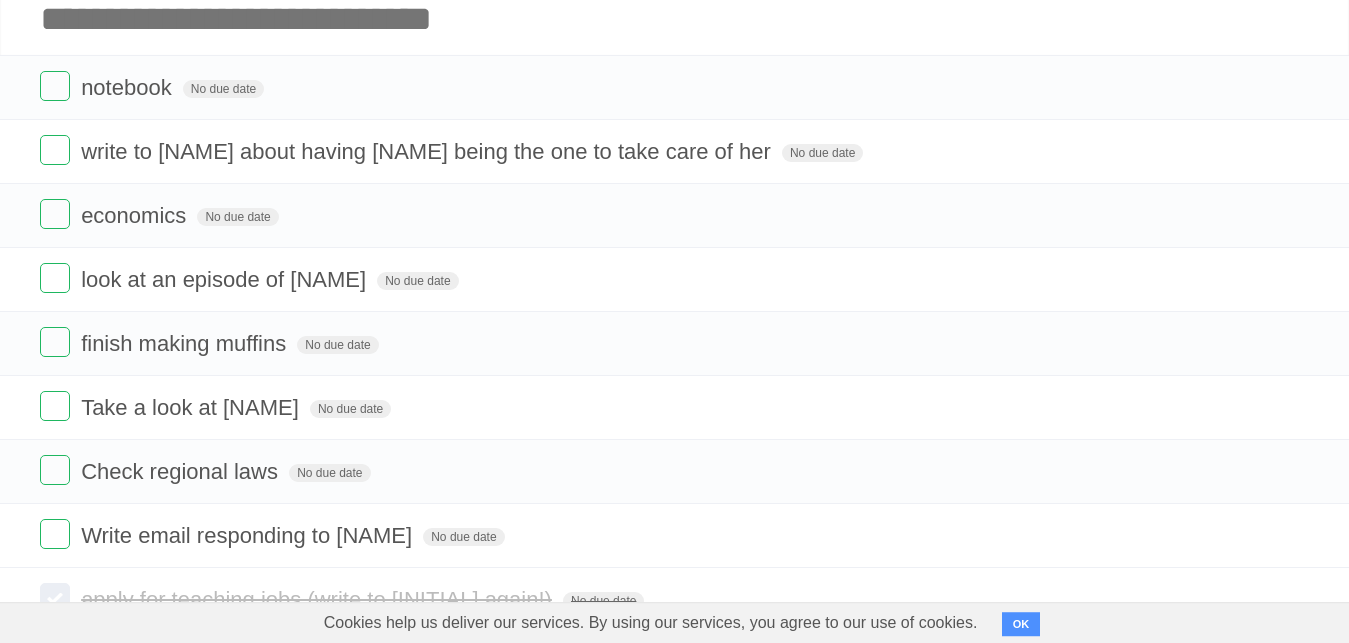 click on "Add another task" at bounding box center [674, 18] 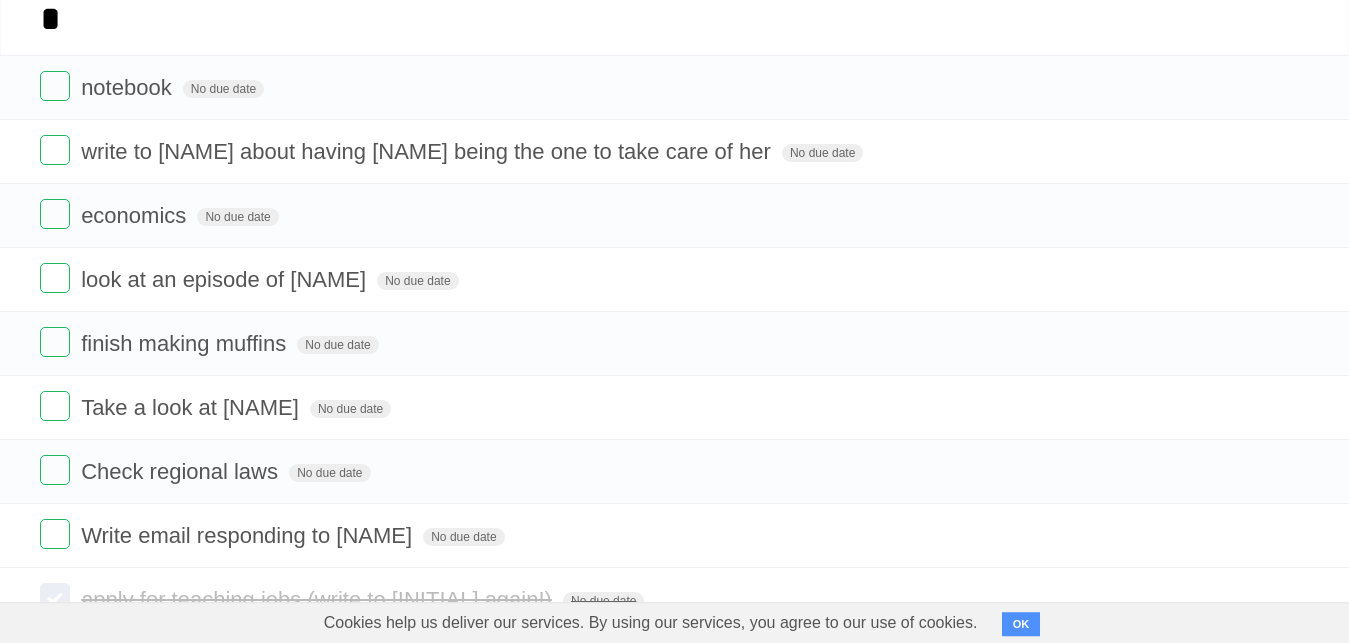 scroll, scrollTop: 151, scrollLeft: 0, axis: vertical 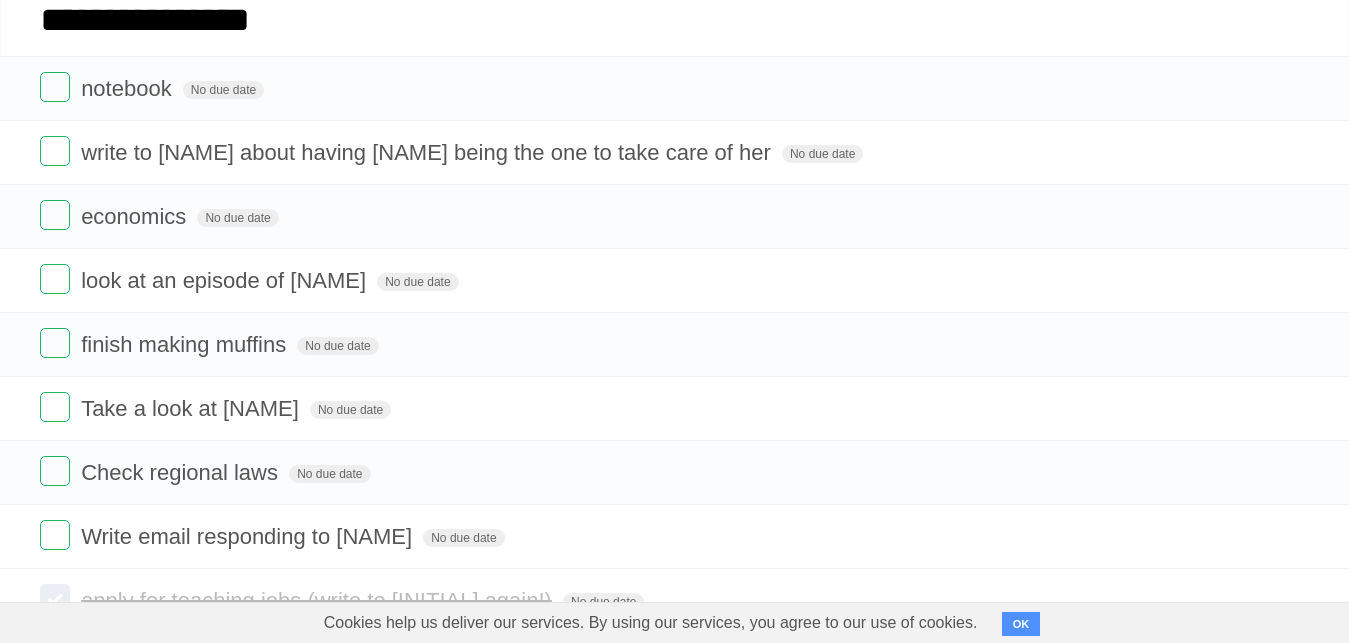 type on "**********" 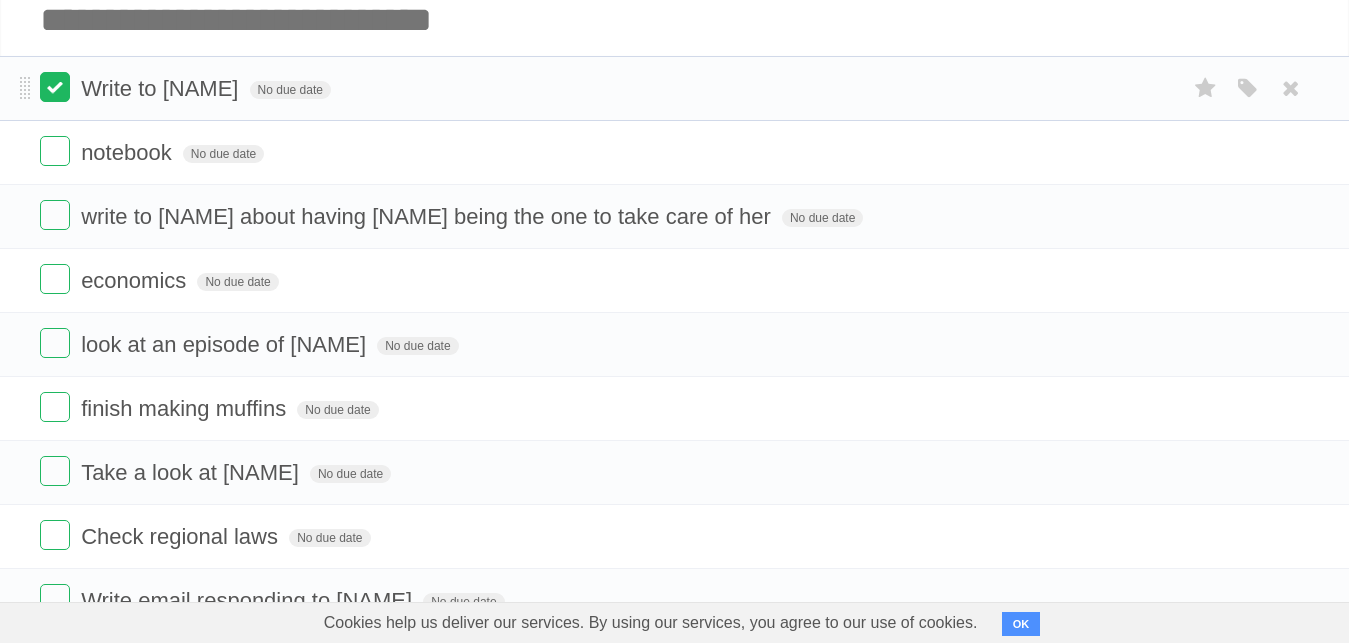 click at bounding box center [55, 87] 